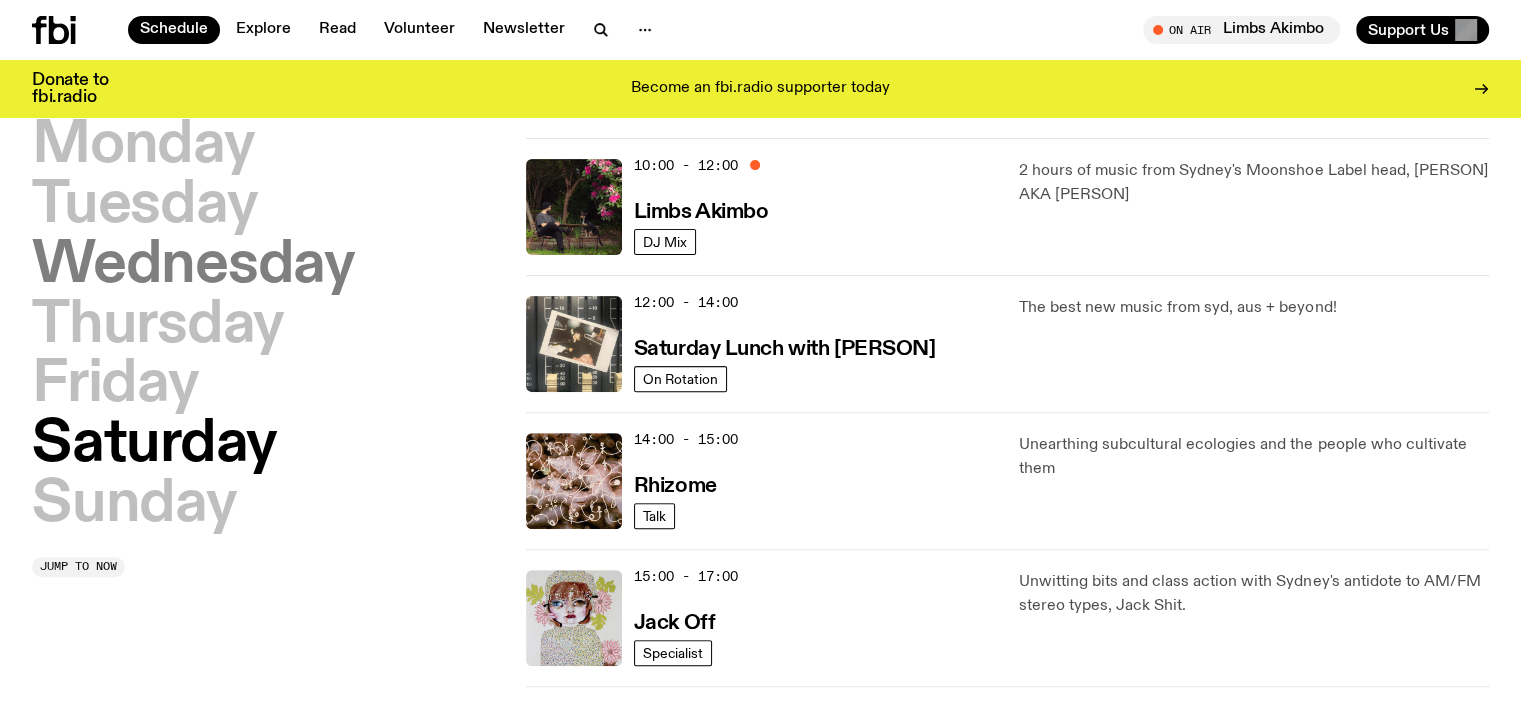 scroll, scrollTop: 0, scrollLeft: 0, axis: both 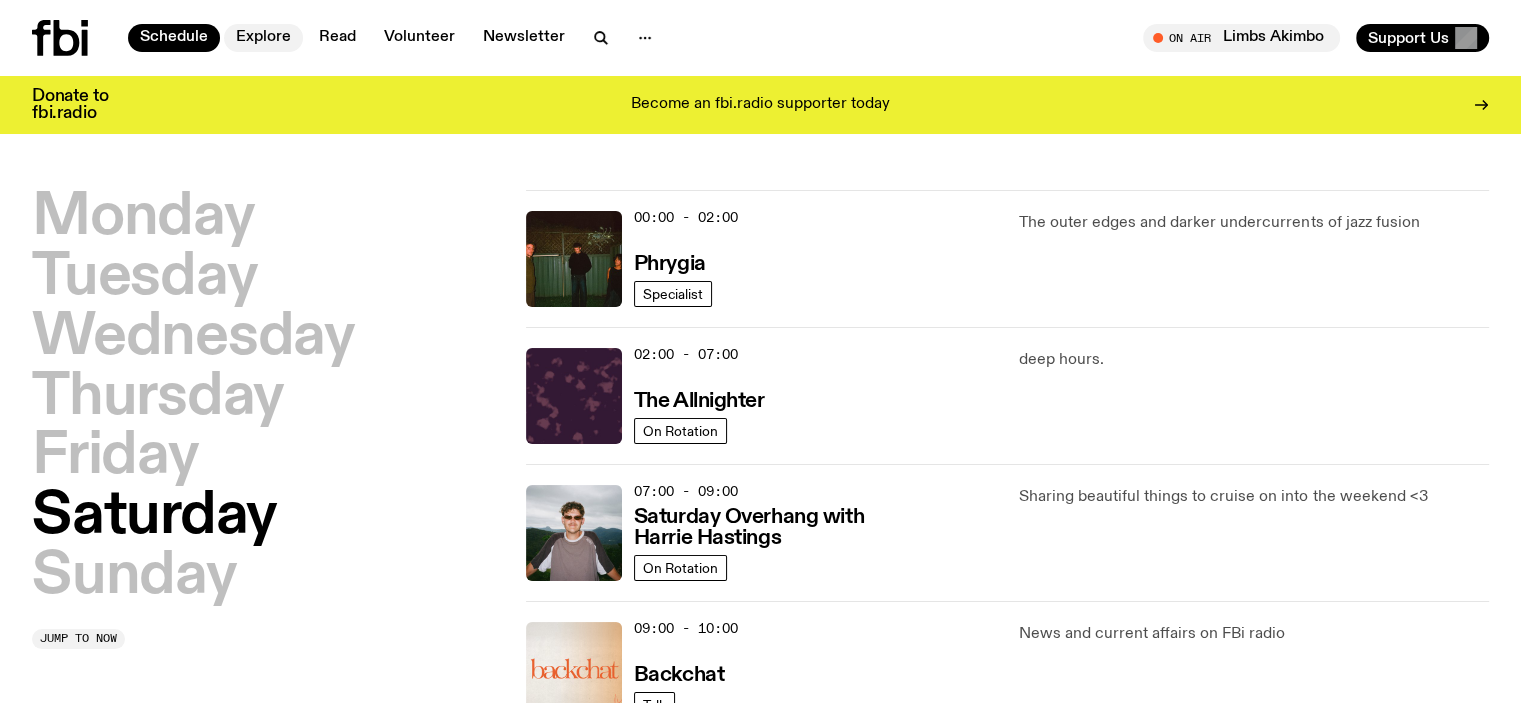 click on "Explore" at bounding box center [263, 38] 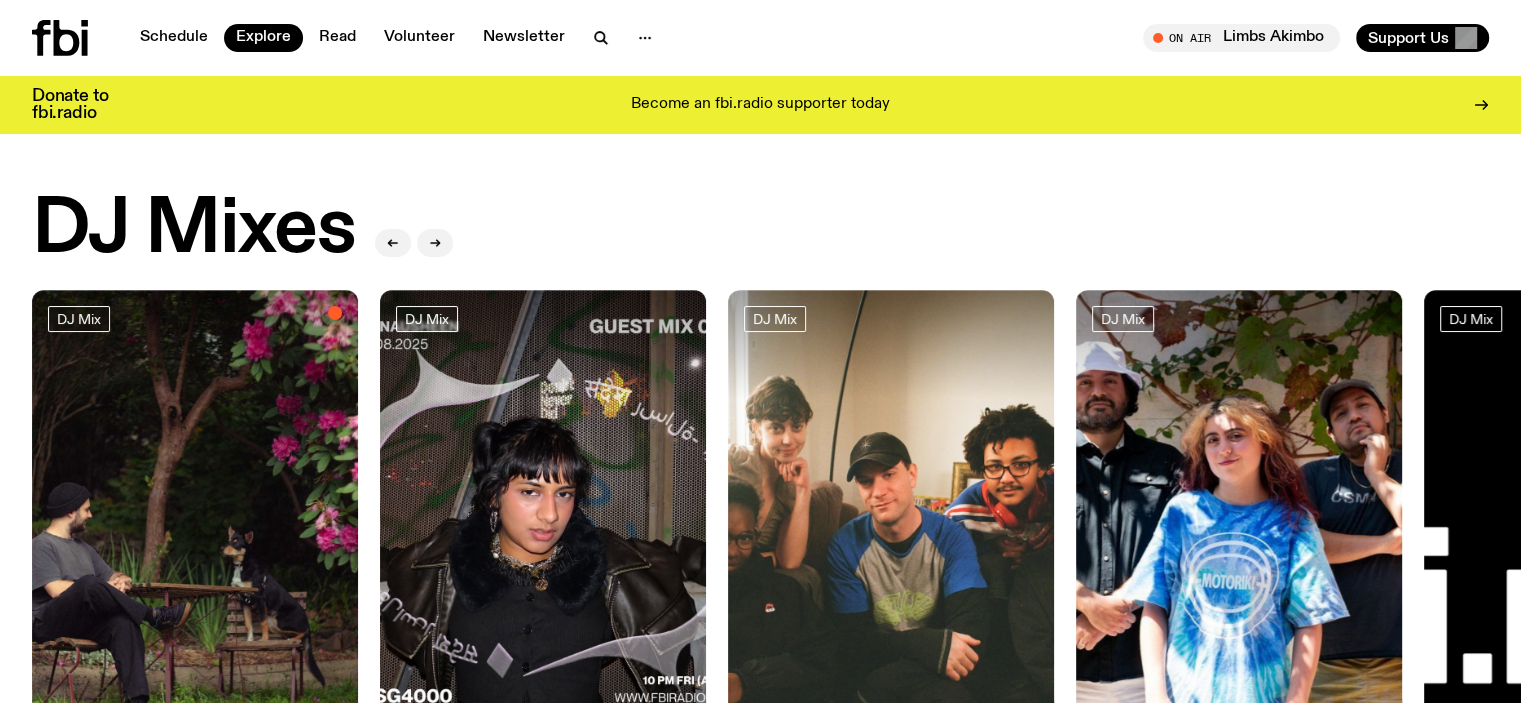 click 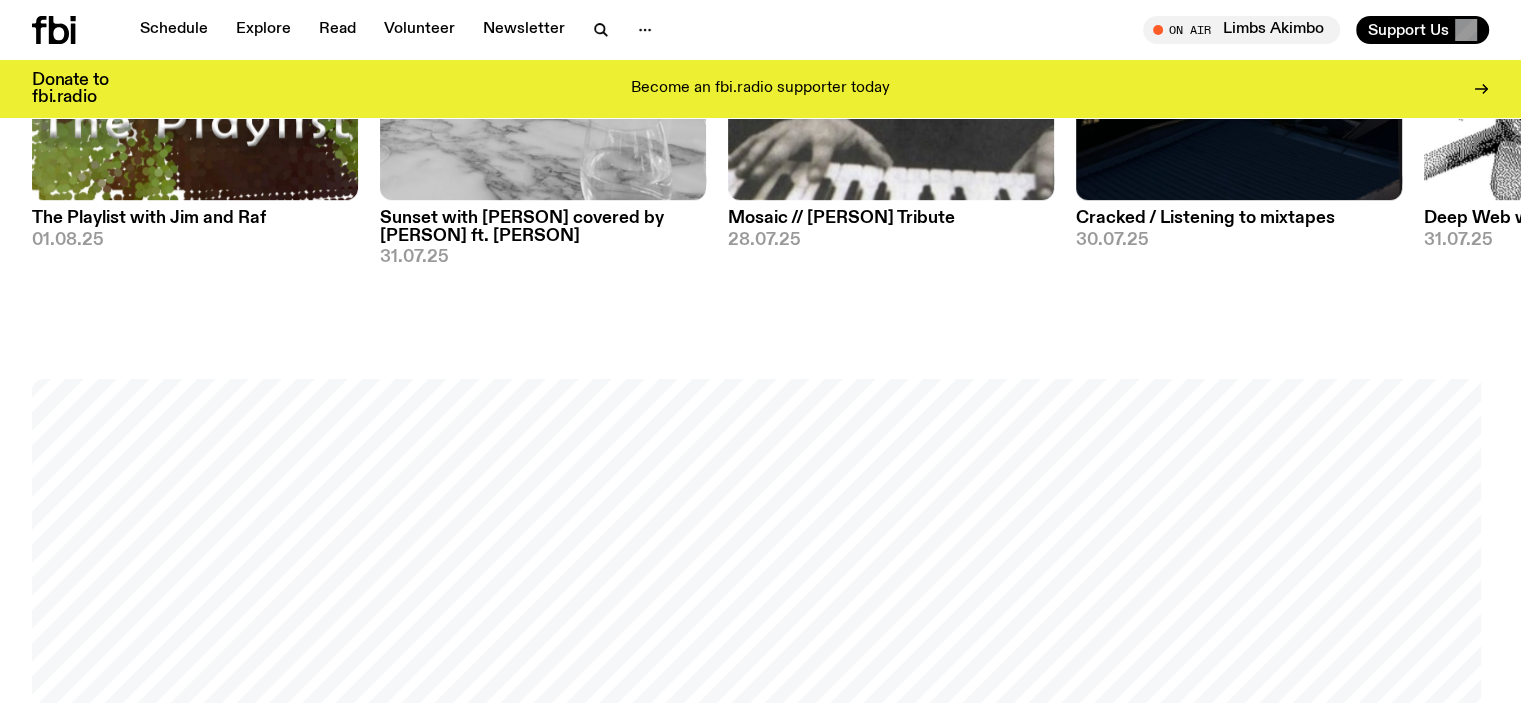 scroll, scrollTop: 784, scrollLeft: 0, axis: vertical 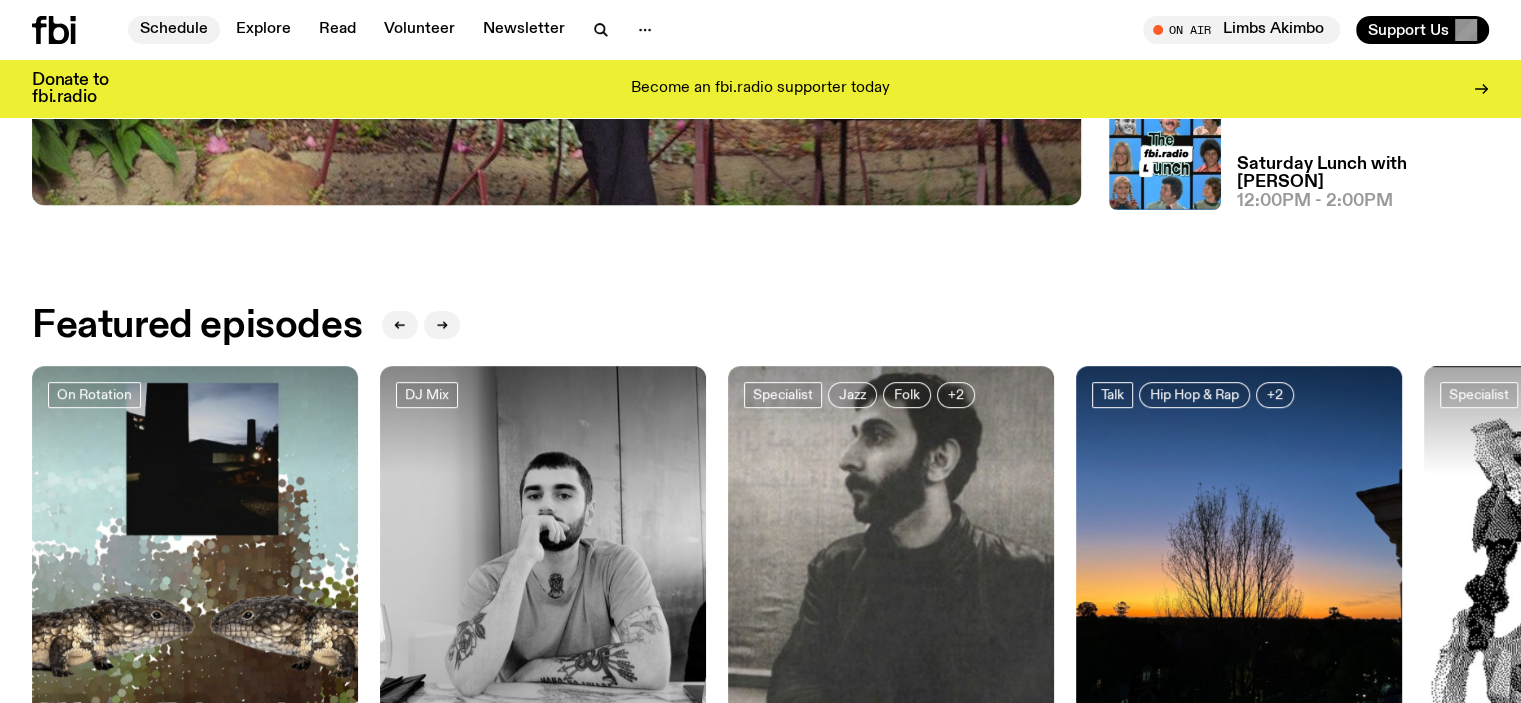 click on "Schedule" at bounding box center [174, 30] 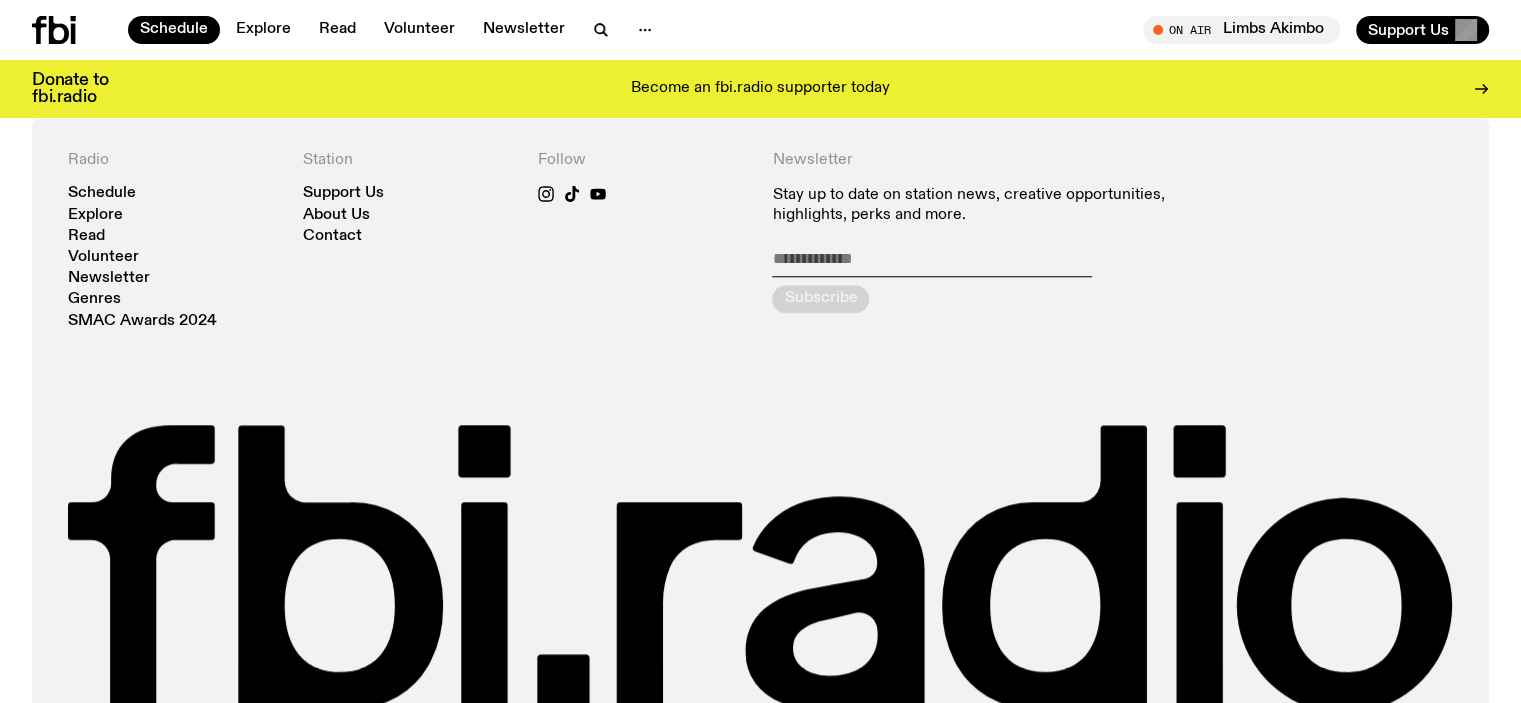 scroll, scrollTop: 1684, scrollLeft: 0, axis: vertical 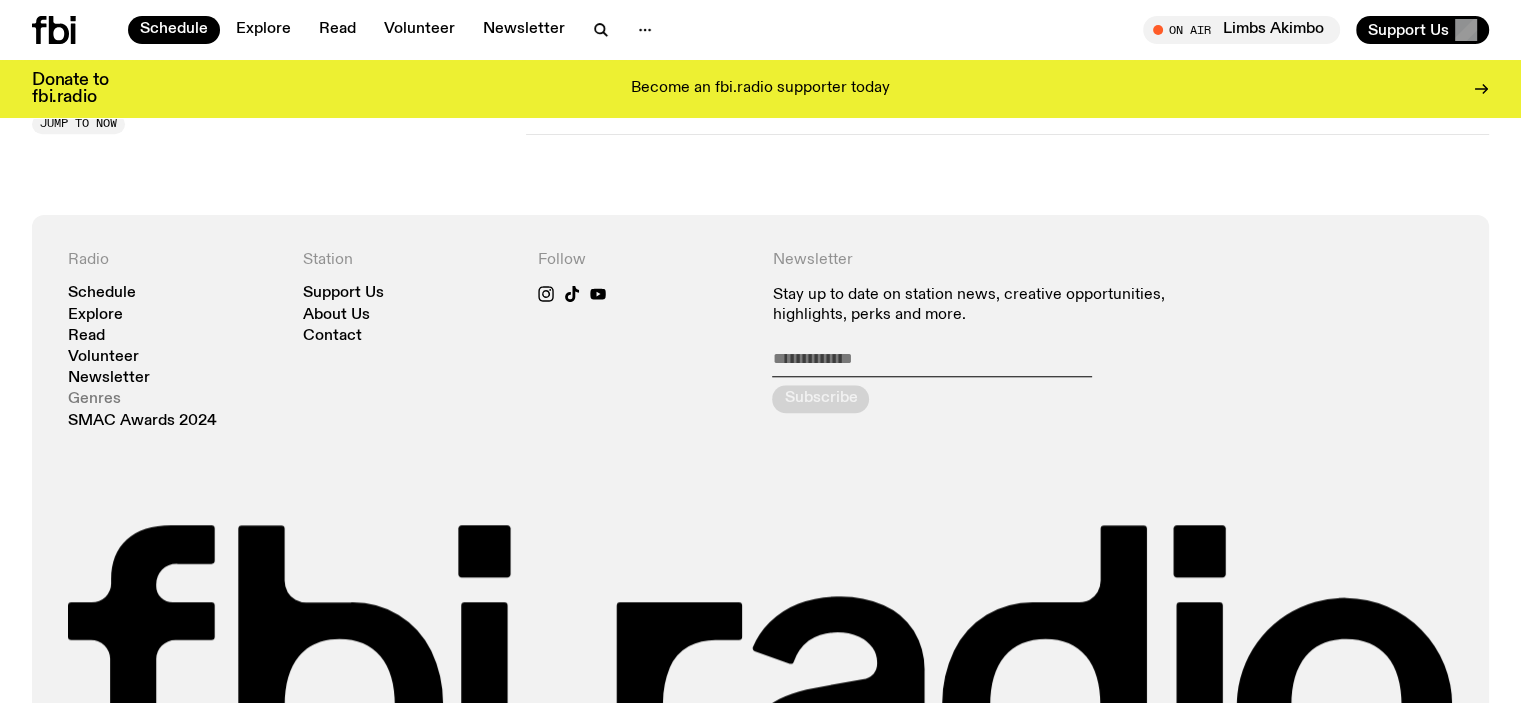 click on "Genres" 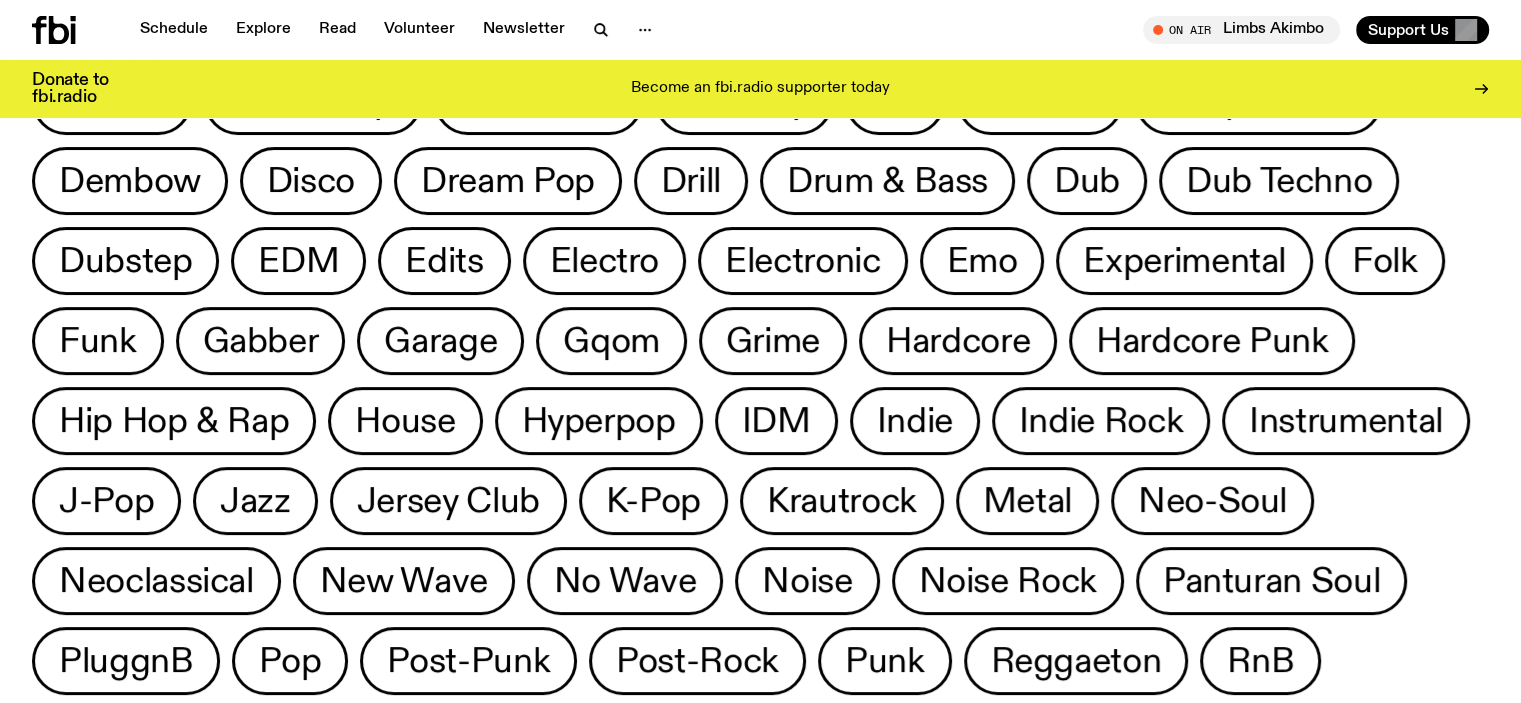 scroll, scrollTop: 192, scrollLeft: 0, axis: vertical 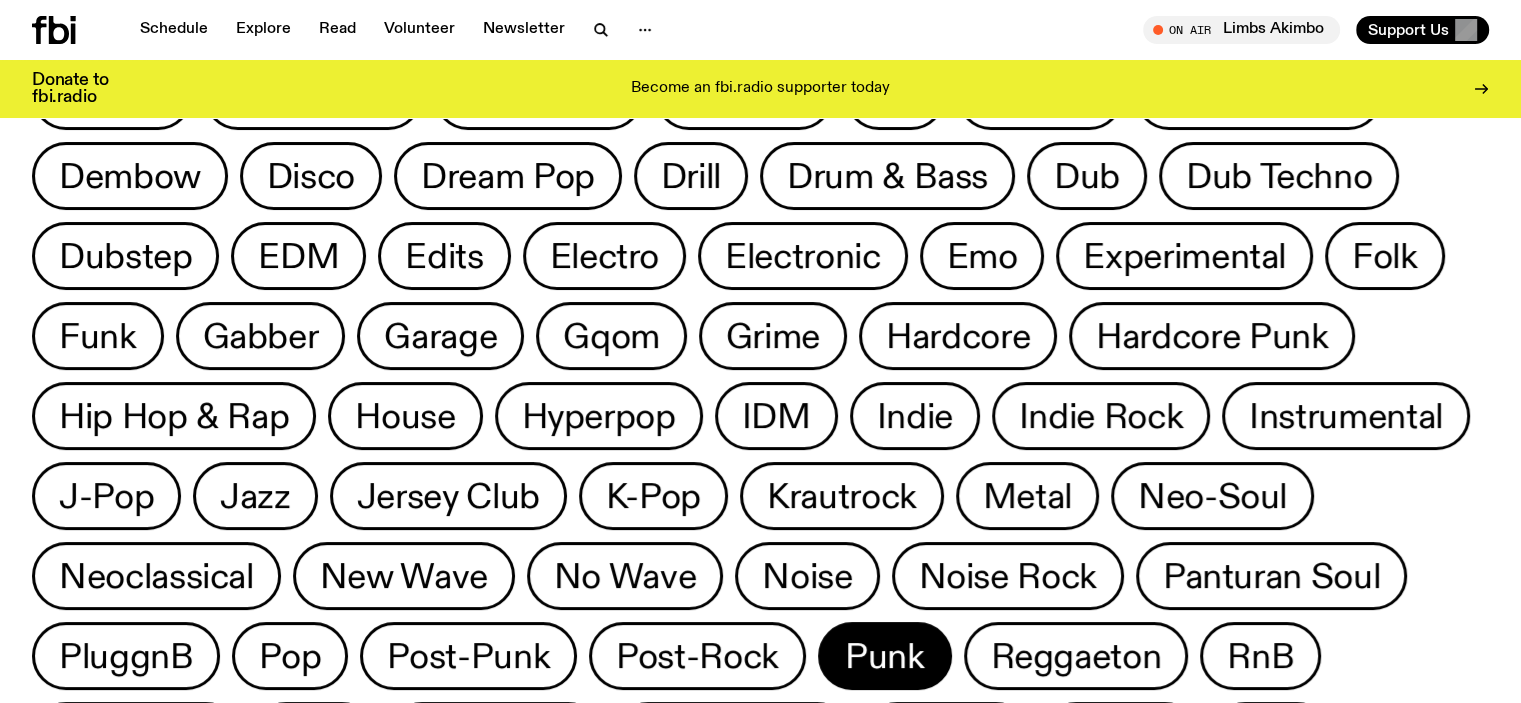 click on "Punk" 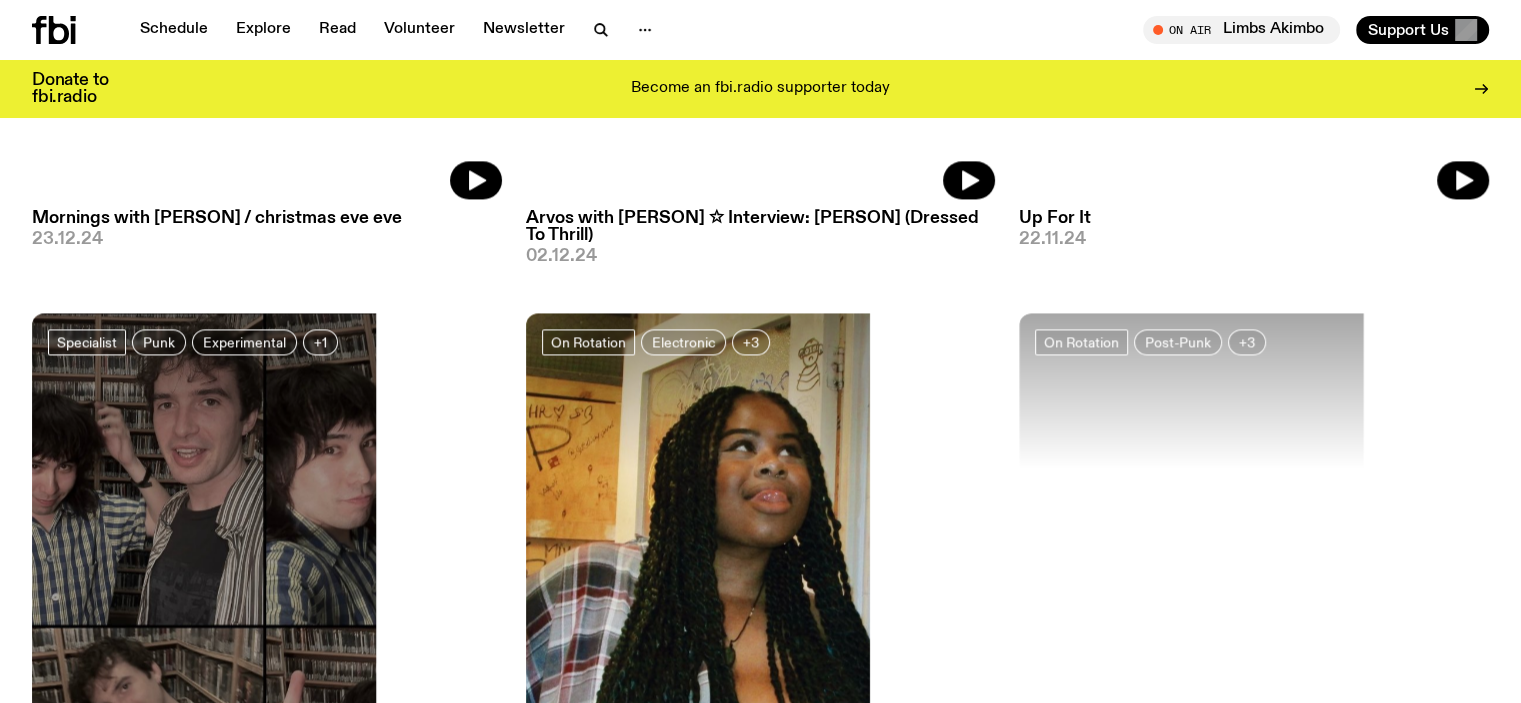 scroll, scrollTop: 2984, scrollLeft: 0, axis: vertical 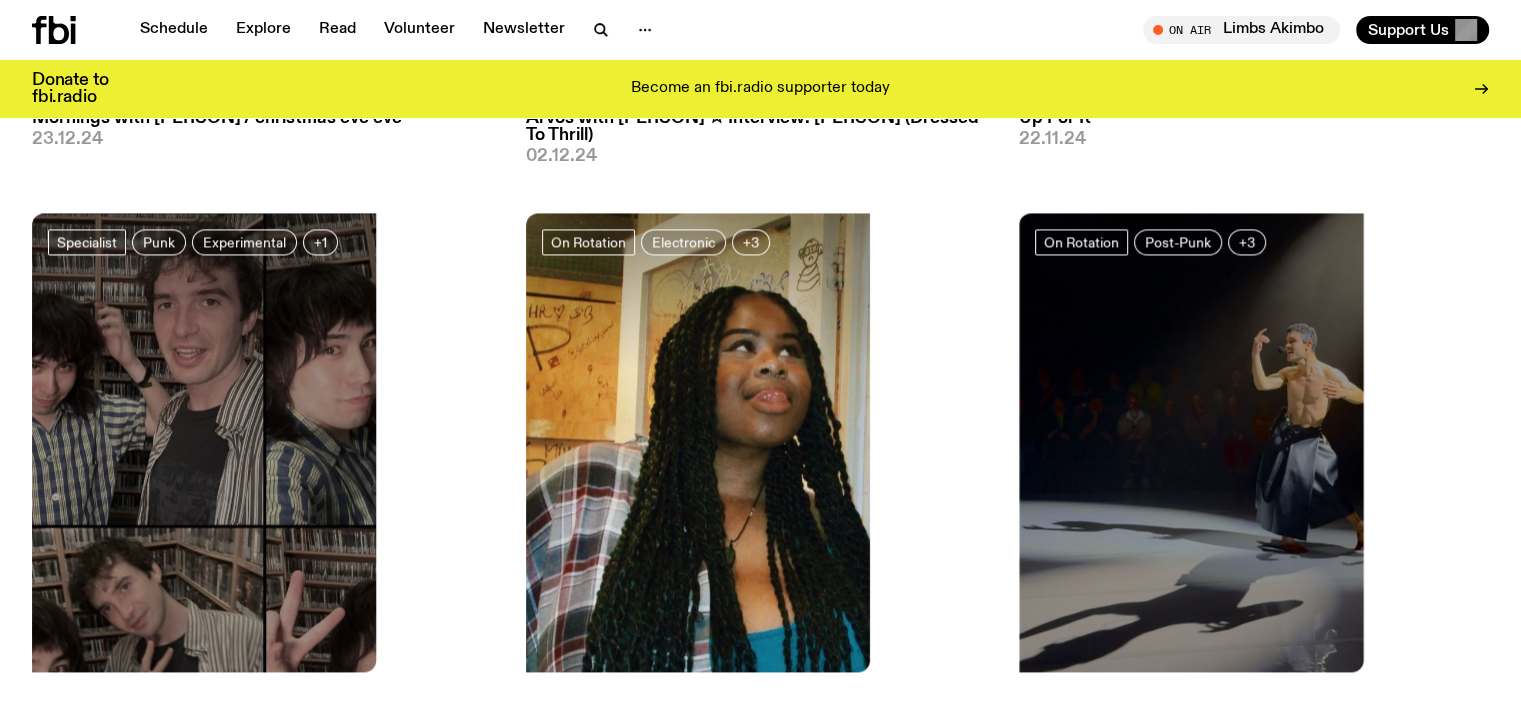 click on "Up For It / [PERSON] Interview" at bounding box center [1254, 2302] 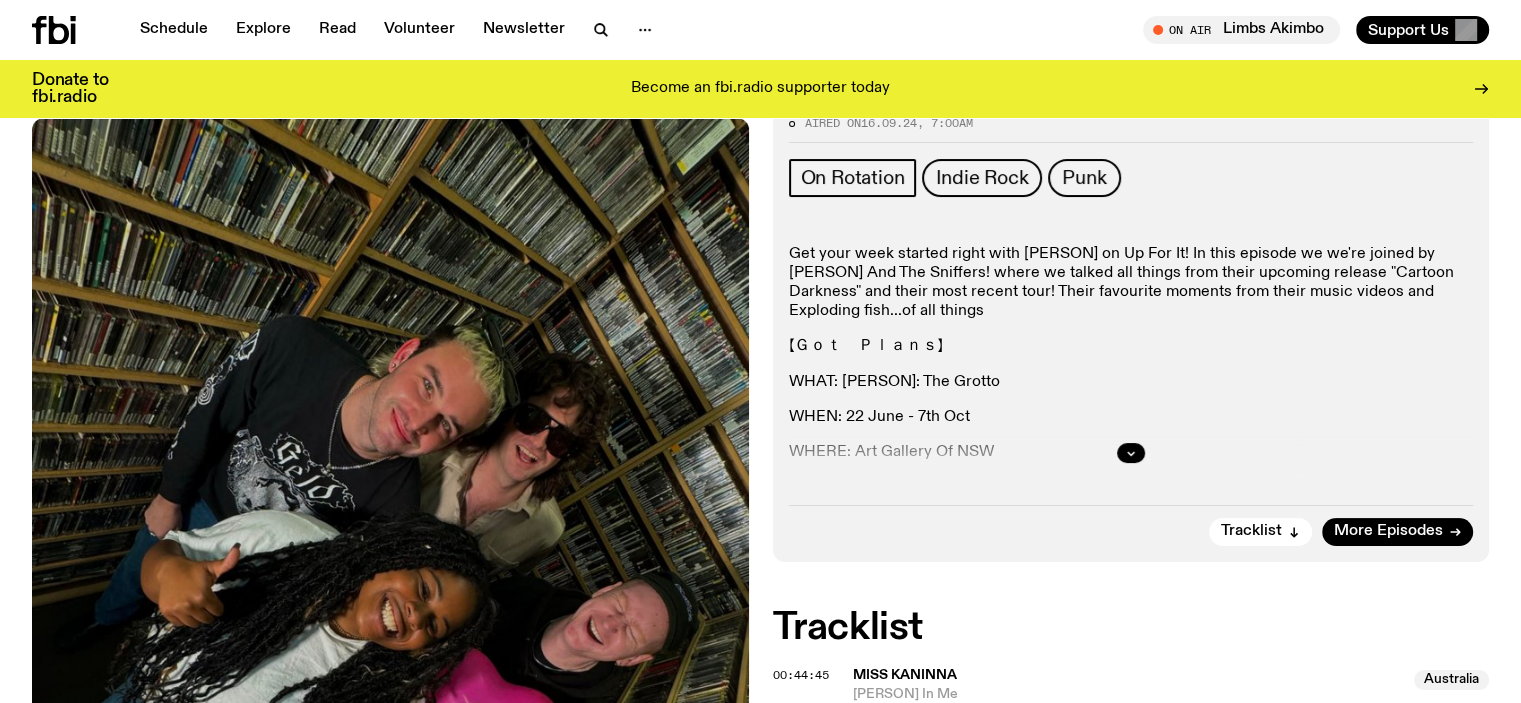 scroll, scrollTop: 784, scrollLeft: 0, axis: vertical 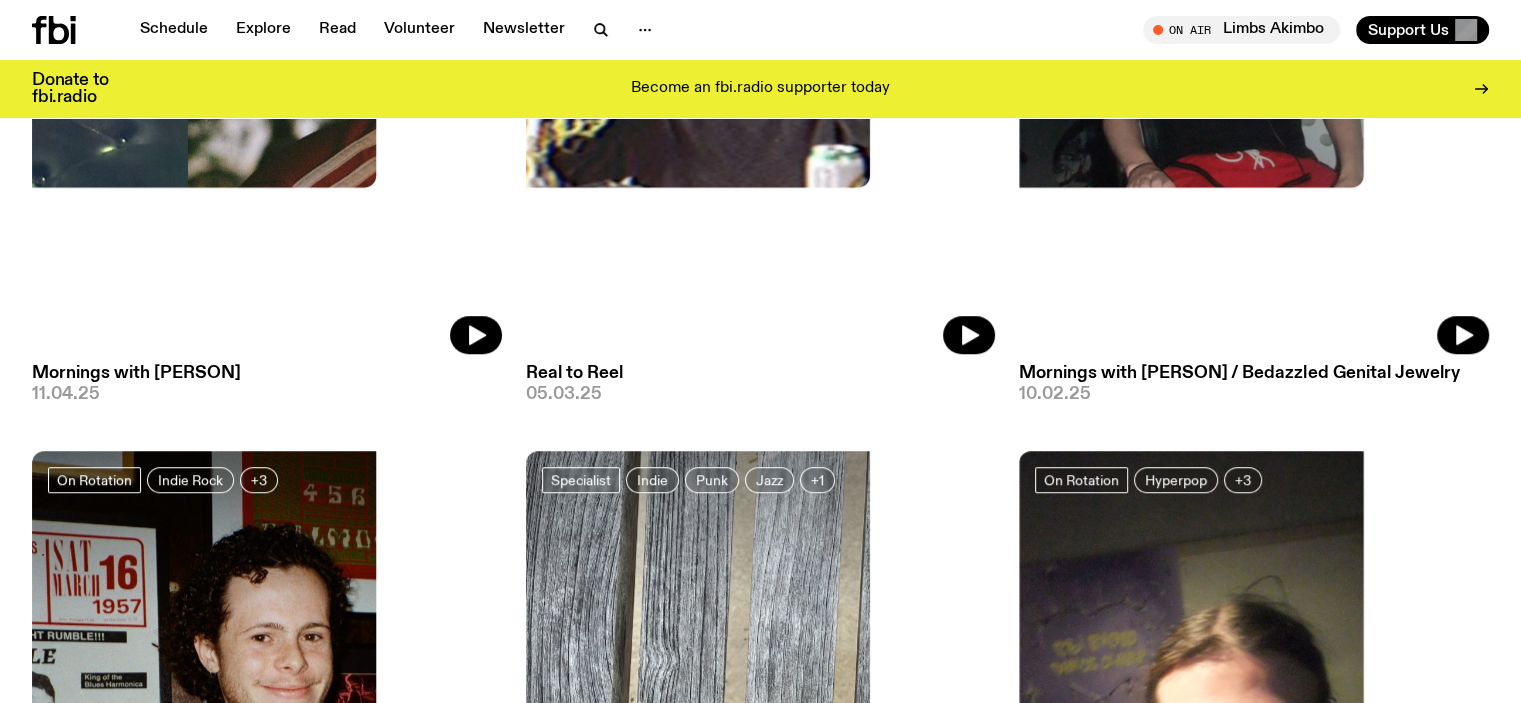 click on "Up For It" at bounding box center [1254, 1818] 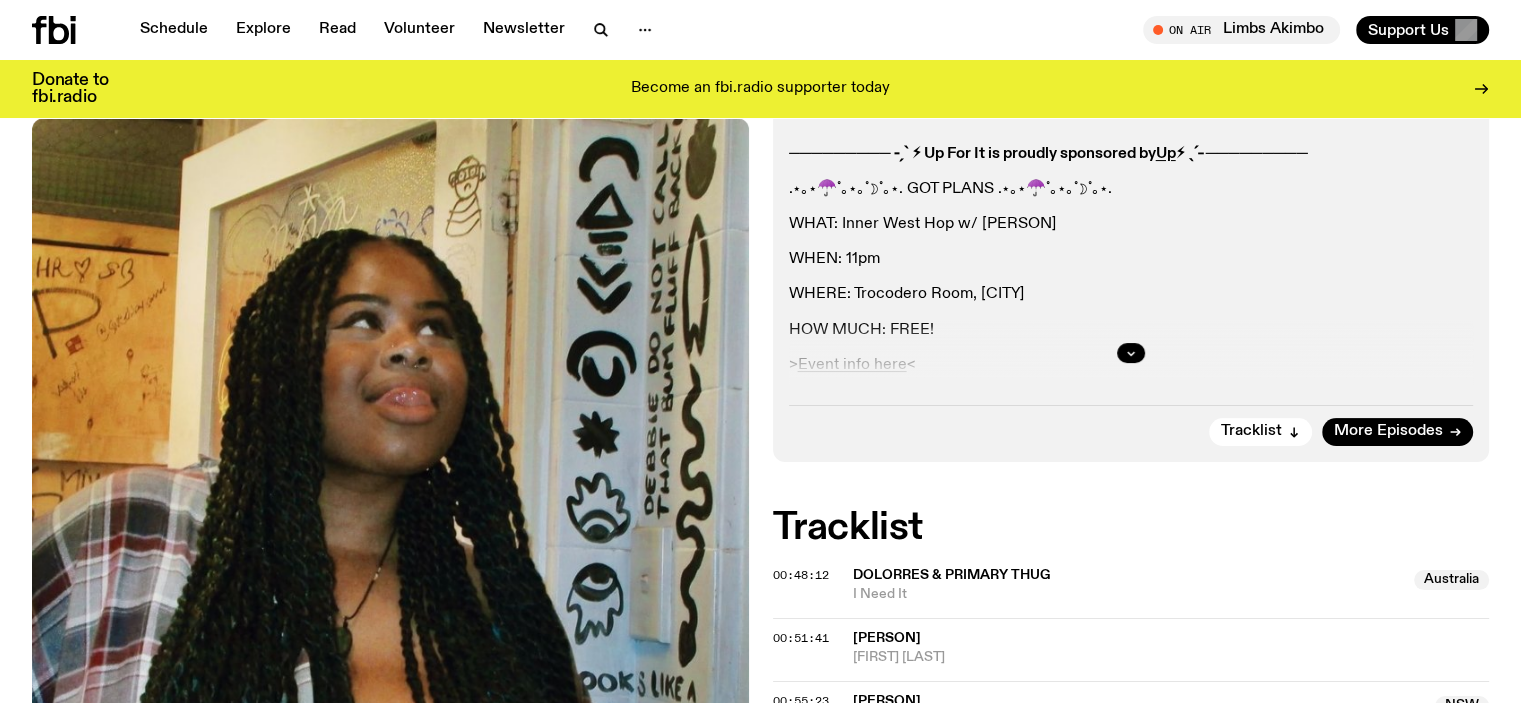 scroll, scrollTop: 0, scrollLeft: 0, axis: both 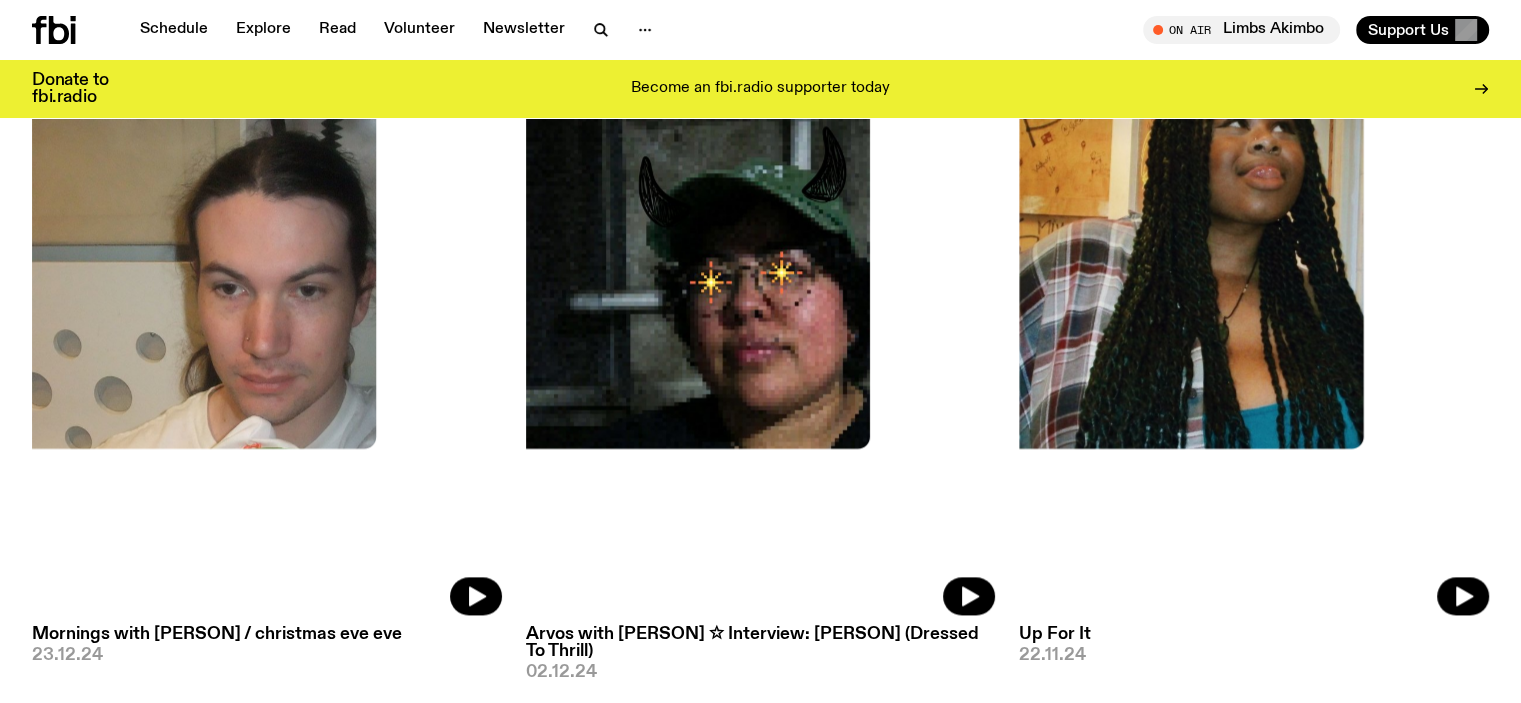 click on "Arvos with [PERSON] ✩ Interview: Gut Health" at bounding box center (267, 2818) 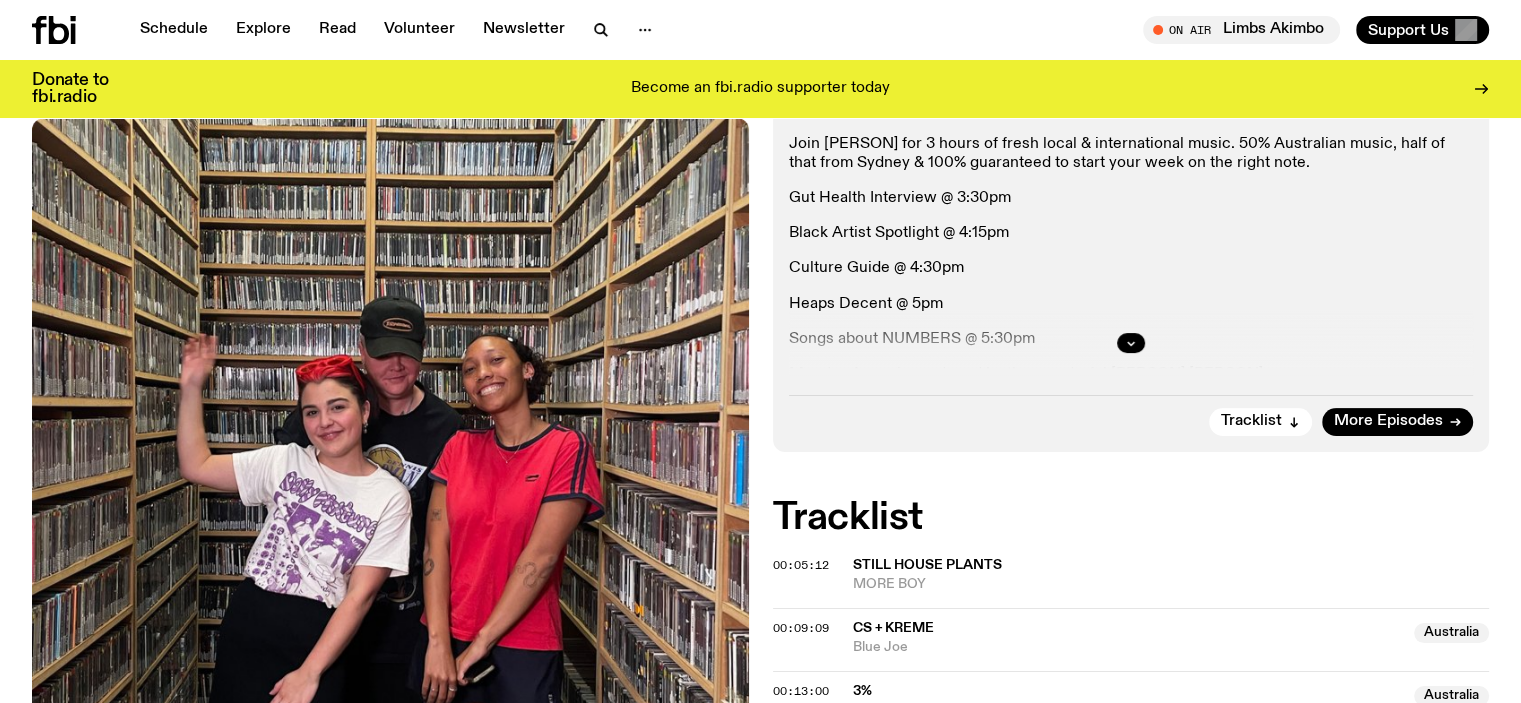 scroll, scrollTop: 184, scrollLeft: 0, axis: vertical 